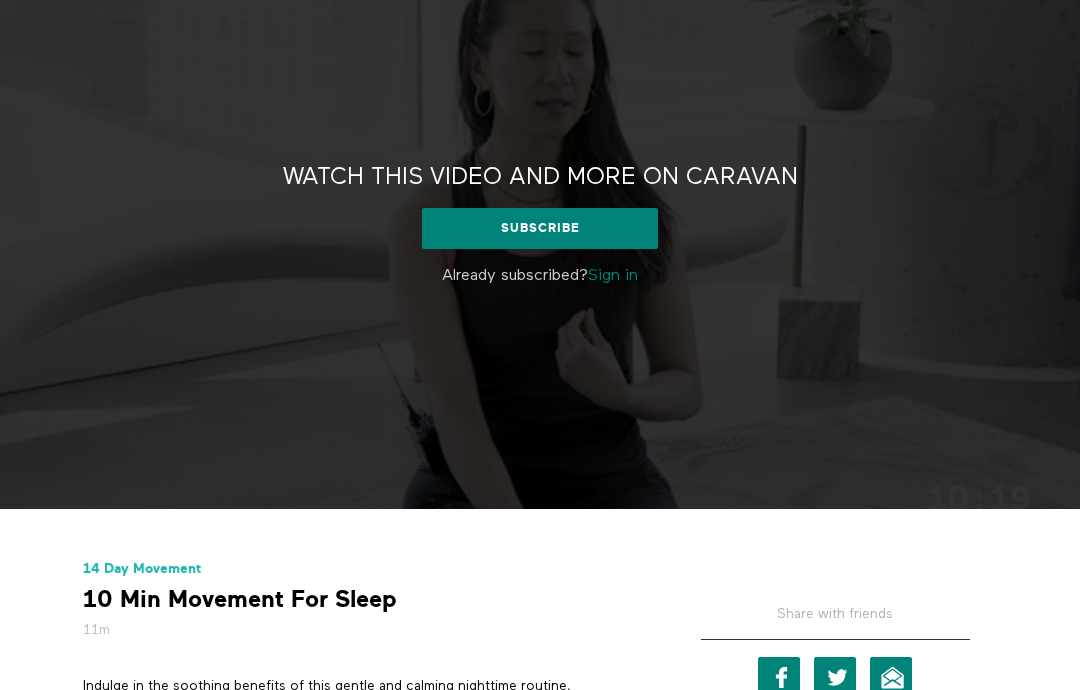 scroll, scrollTop: 0, scrollLeft: 0, axis: both 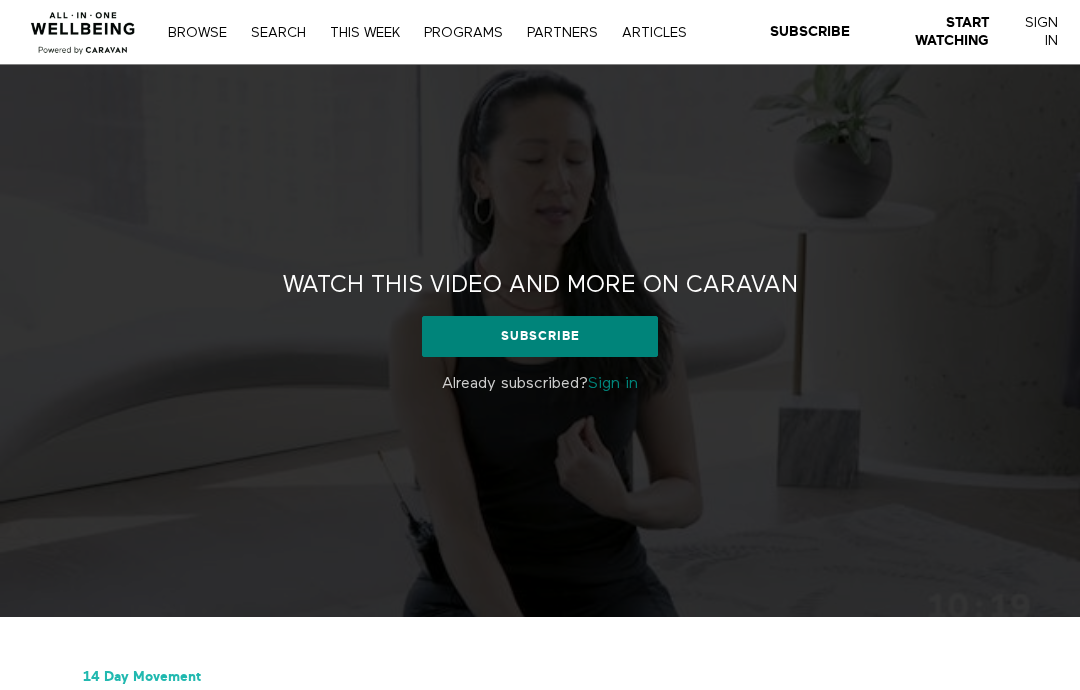 click on "Sign in" at bounding box center (613, 384) 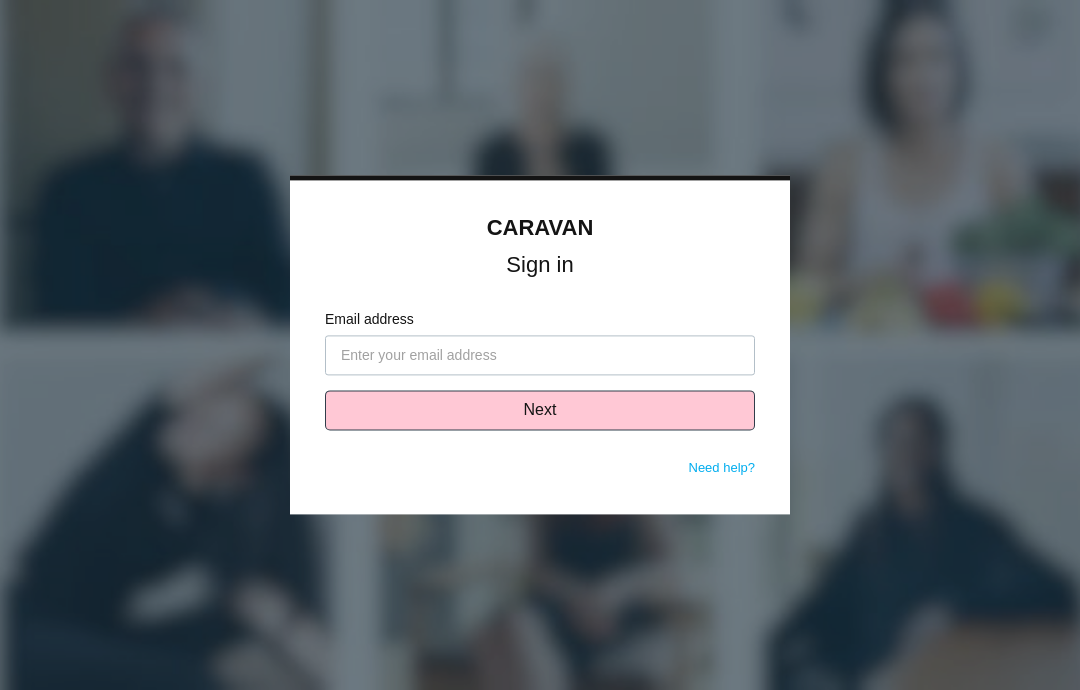 scroll, scrollTop: 0, scrollLeft: 0, axis: both 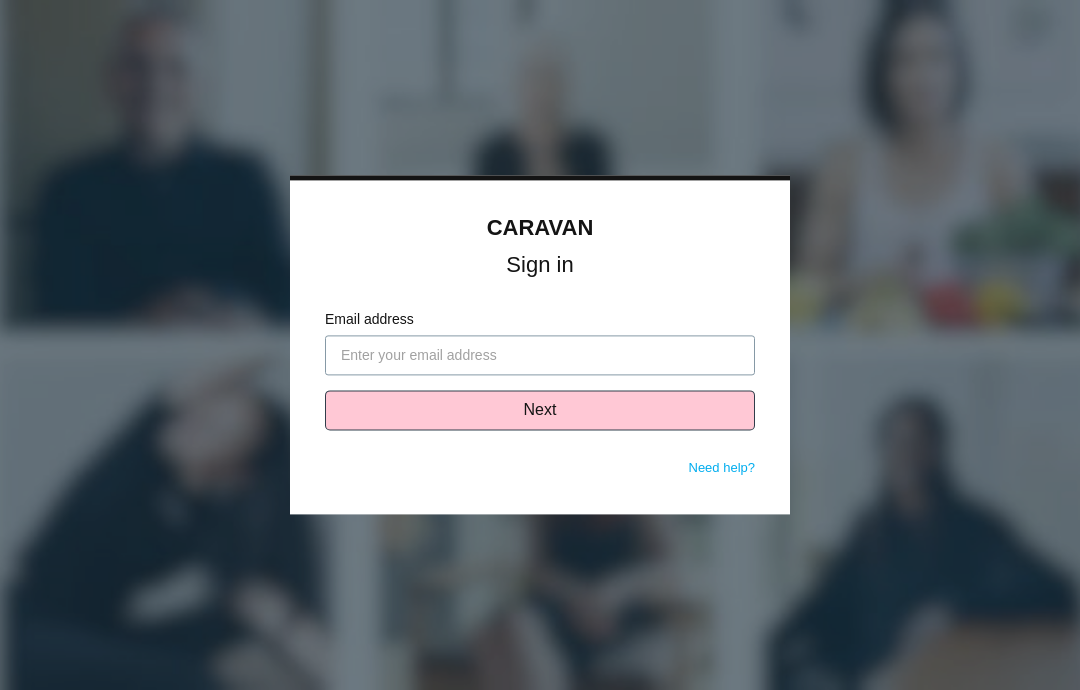 click on "Email address" at bounding box center (540, 356) 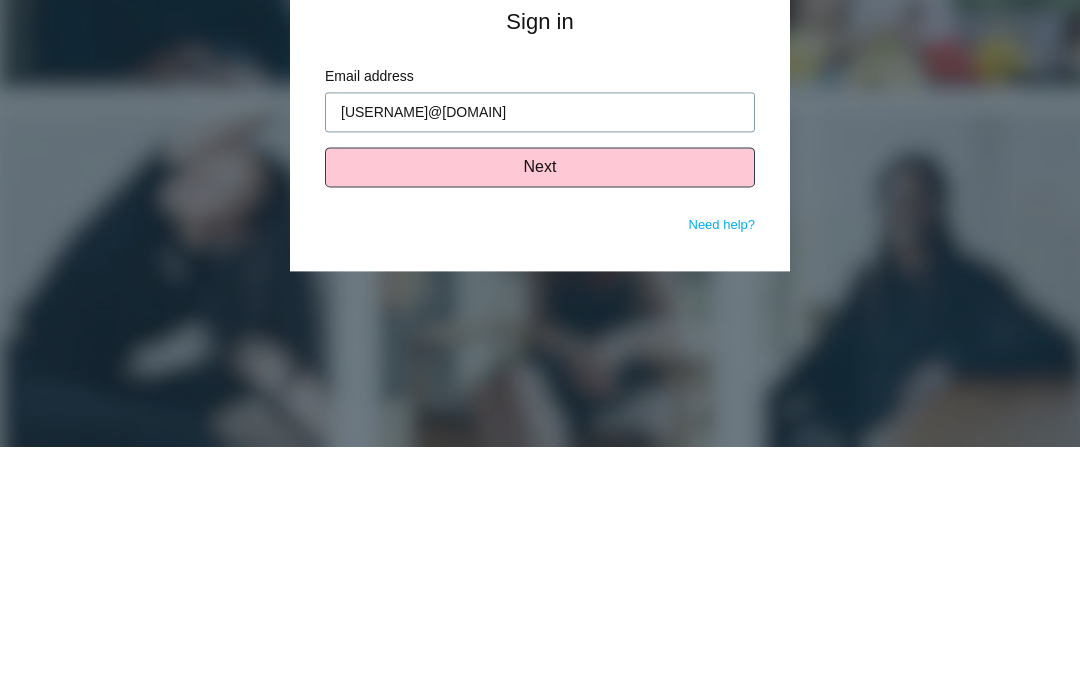type on "willisdianna421@gmail.com" 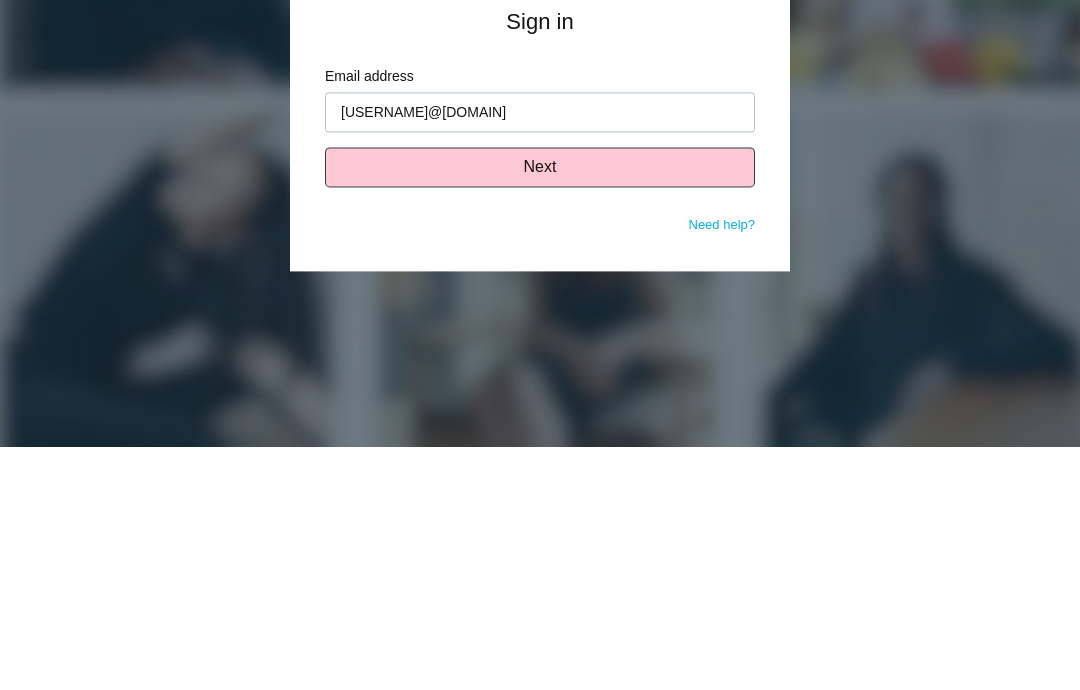 click on "Next" at bounding box center (540, 411) 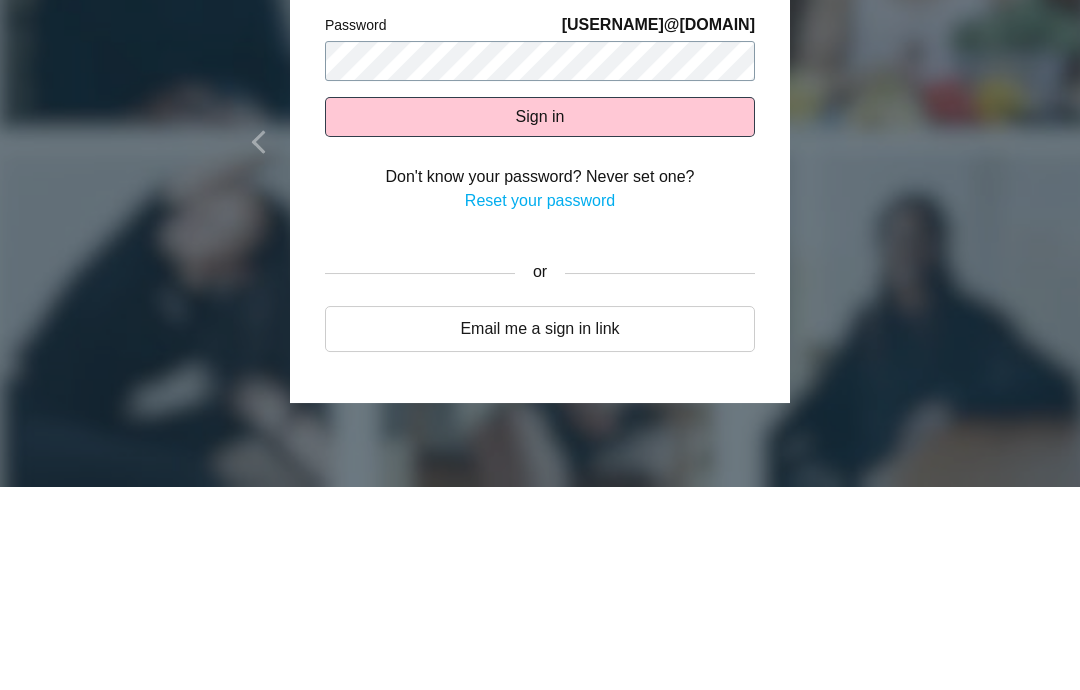 click on "Sign in" at bounding box center (540, 320) 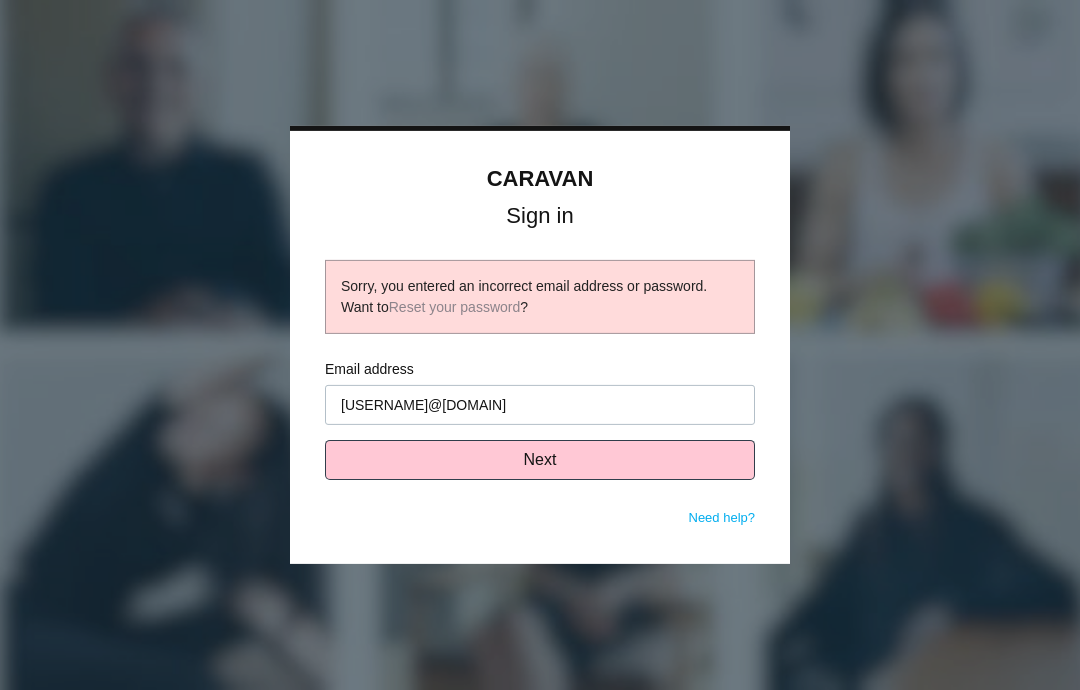 scroll, scrollTop: 0, scrollLeft: 0, axis: both 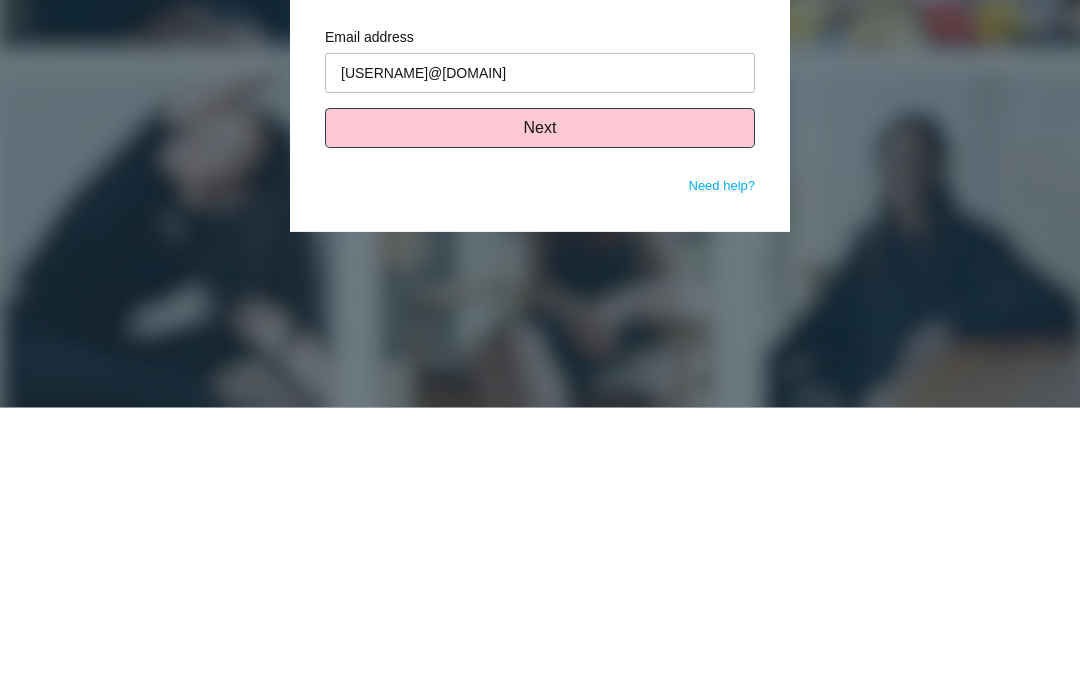 click on "Need help?" at bounding box center (722, 468) 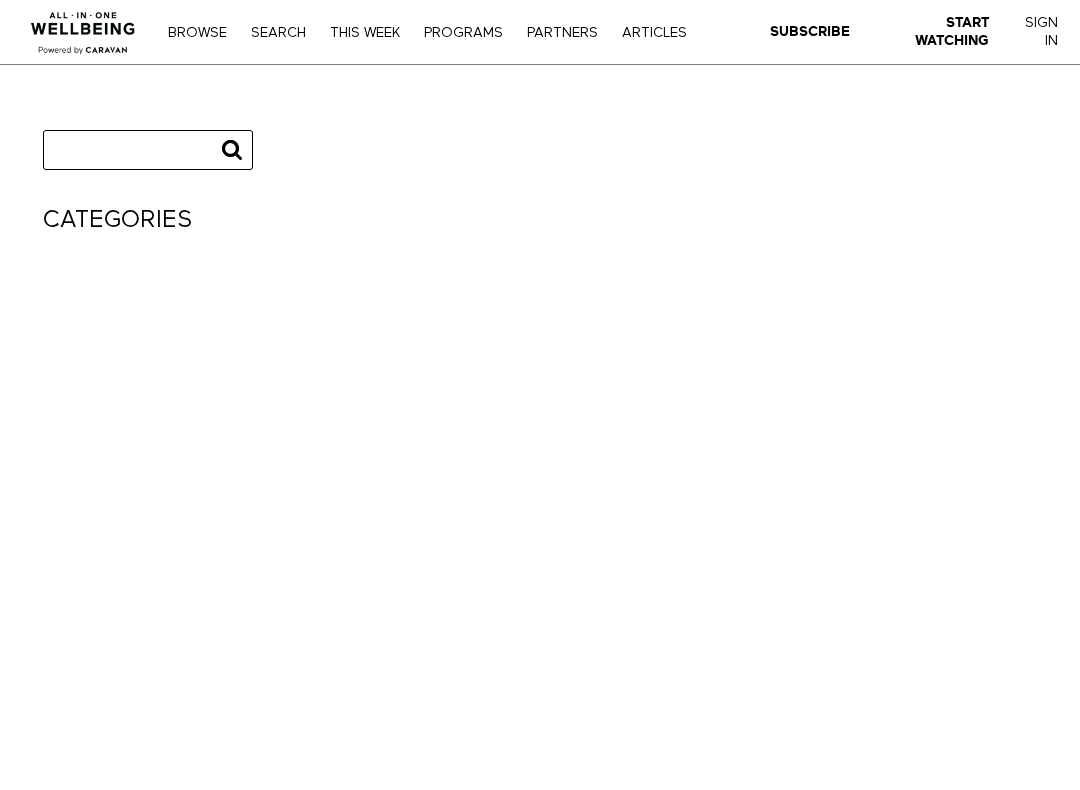 scroll, scrollTop: 0, scrollLeft: 0, axis: both 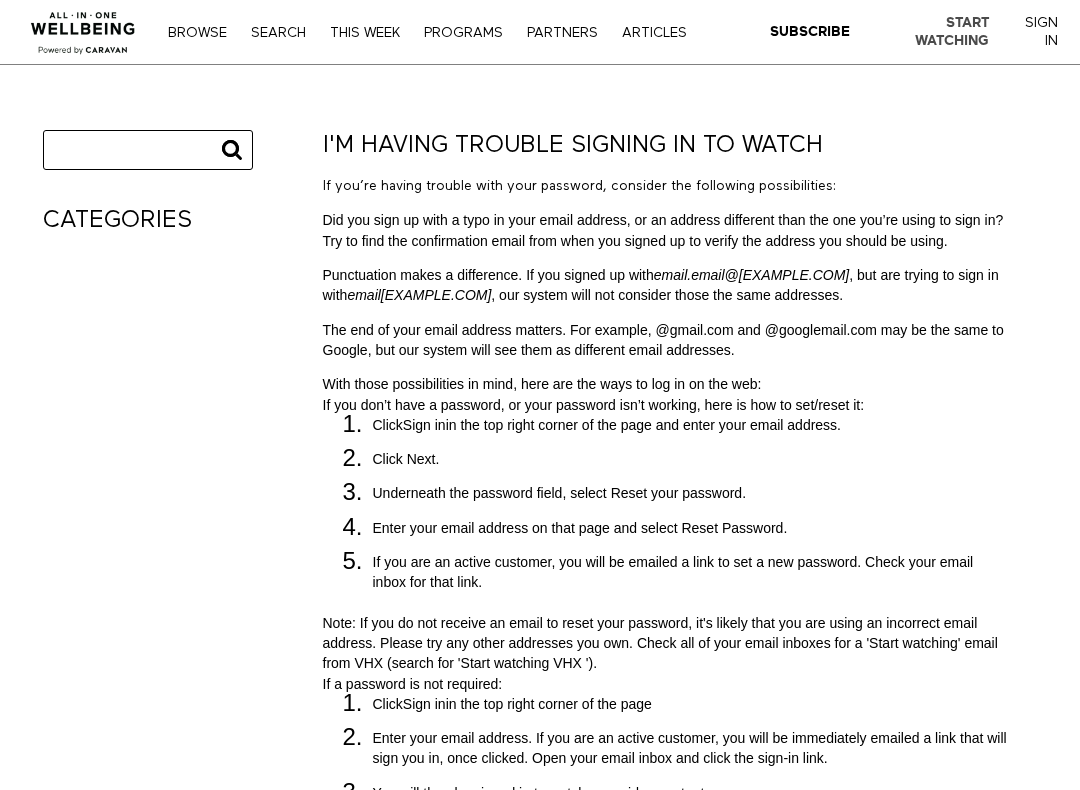 click on "Start Watching" at bounding box center (929, 32) 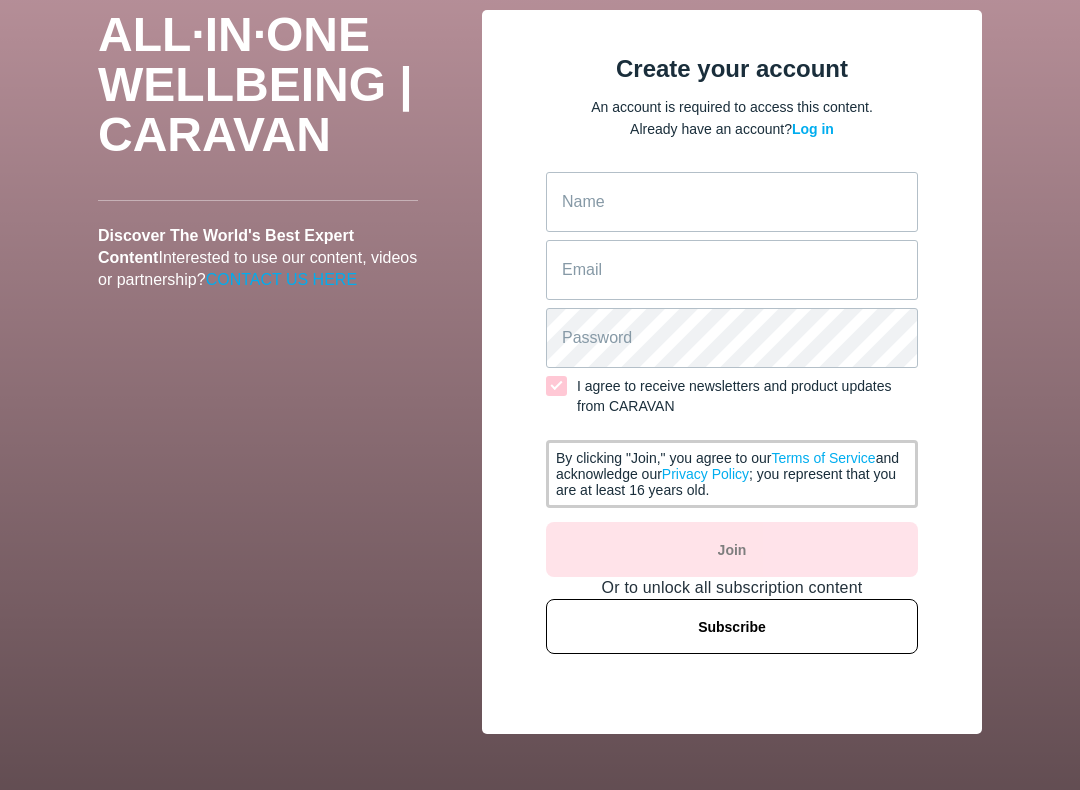 scroll, scrollTop: 101, scrollLeft: 0, axis: vertical 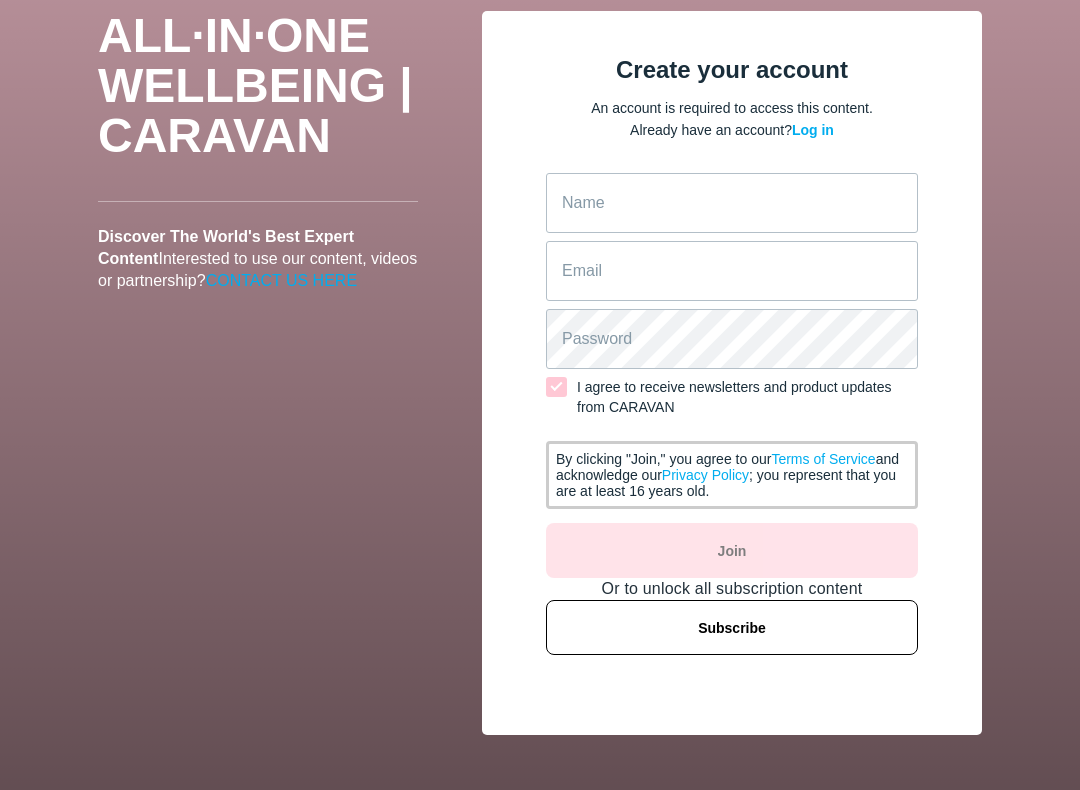 click on "Log in" at bounding box center (813, 130) 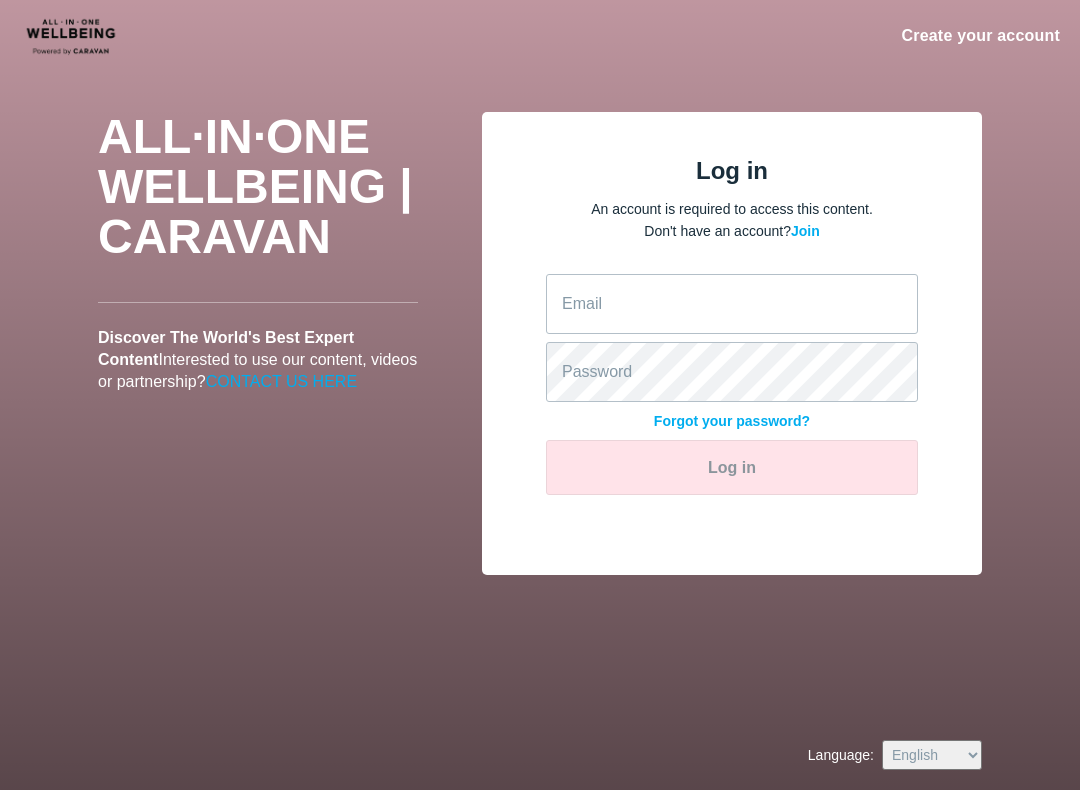 scroll, scrollTop: 20, scrollLeft: 0, axis: vertical 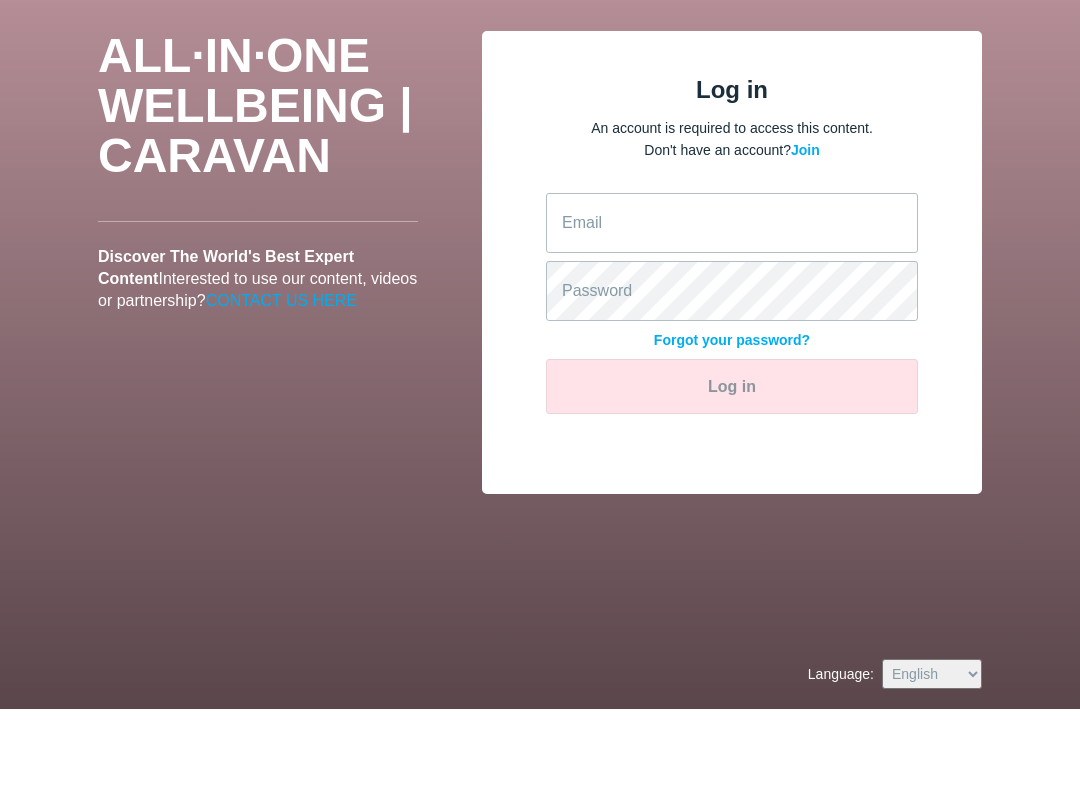 click on "Forgot your password?" at bounding box center (732, 421) 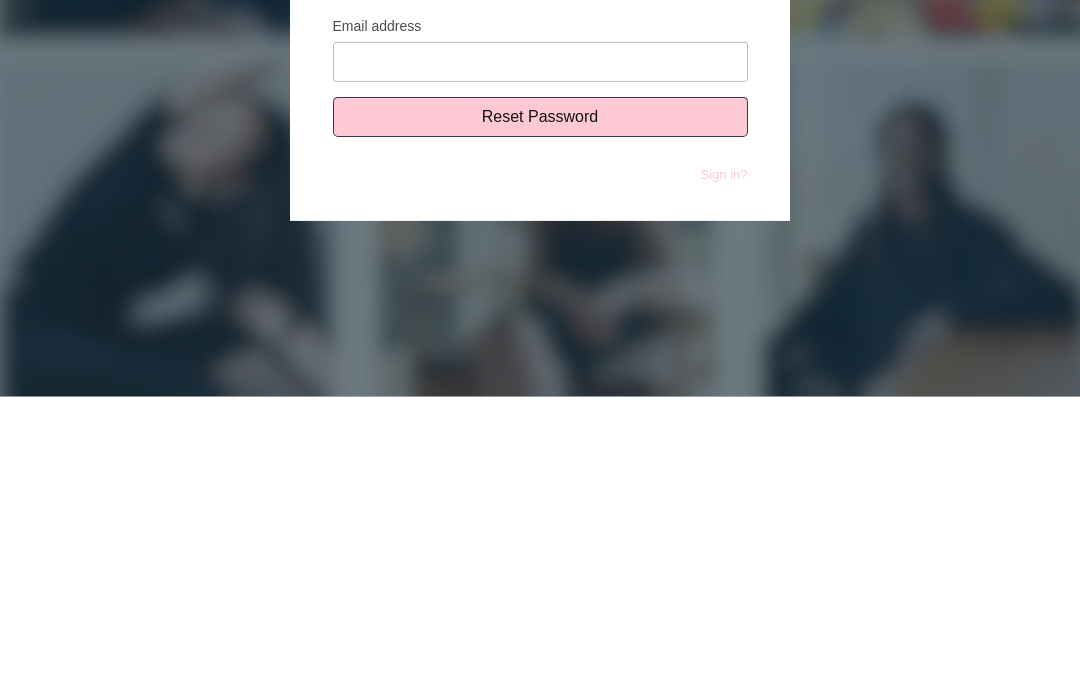 scroll, scrollTop: 294, scrollLeft: 0, axis: vertical 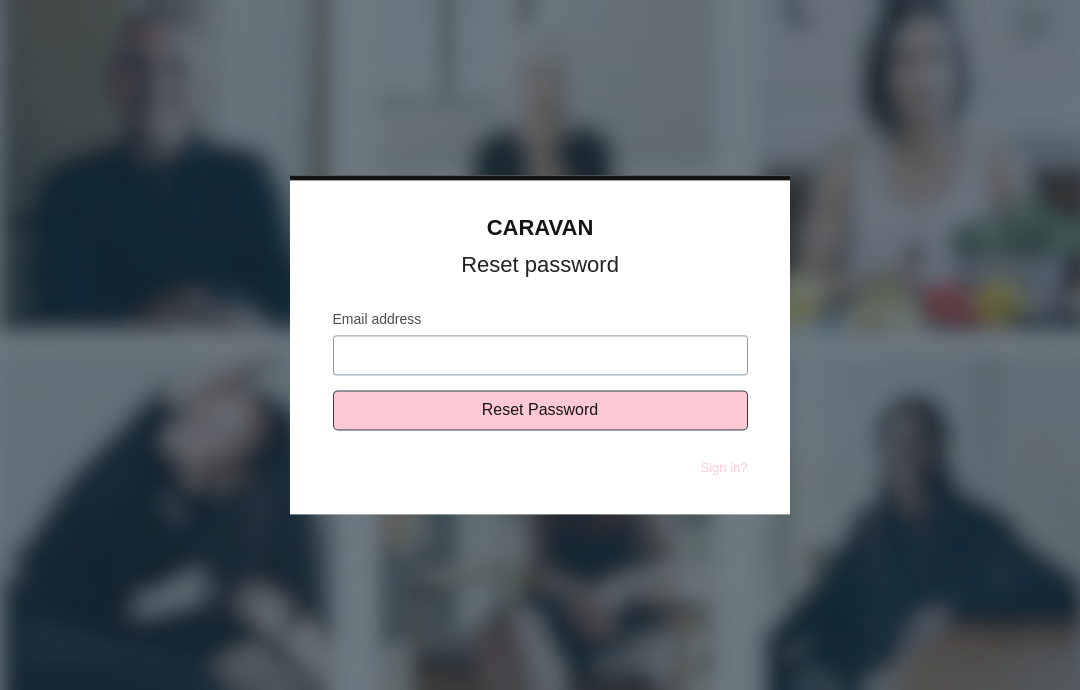 click on "Email address" at bounding box center (540, 356) 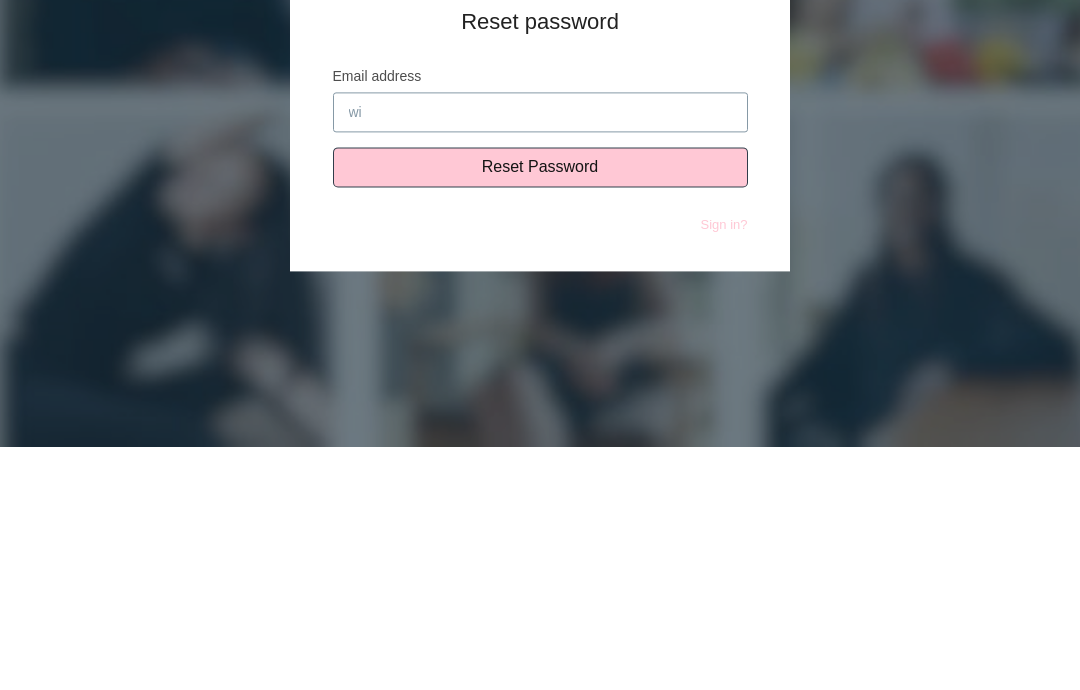 type on "willisdianna421@gmail.com" 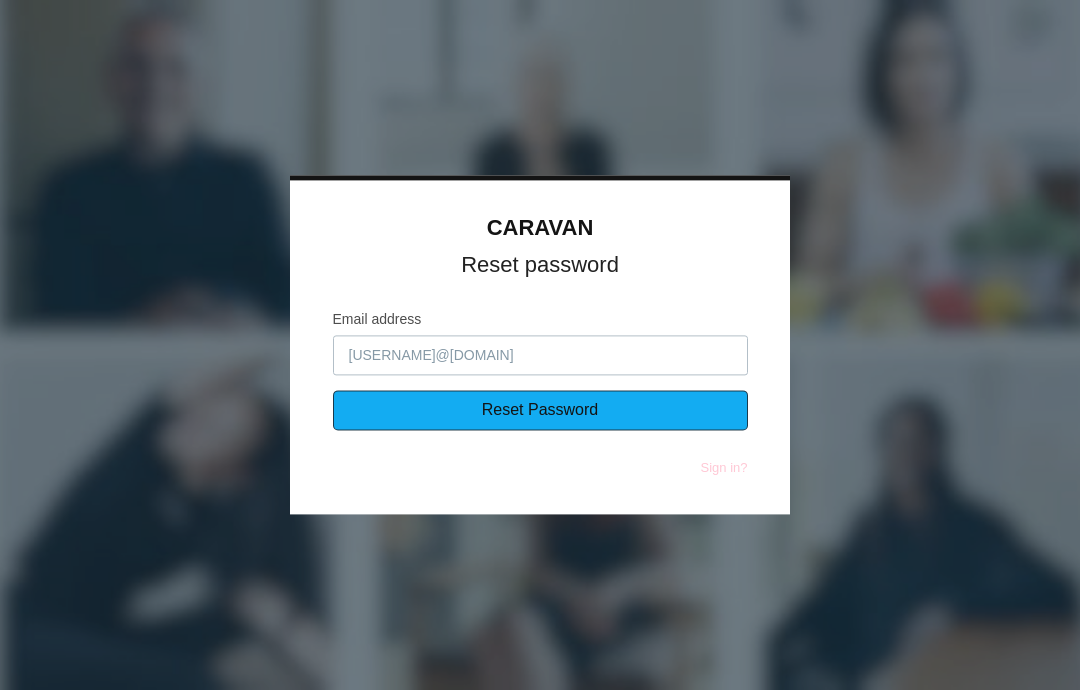 click on "Reset Password" at bounding box center [540, 411] 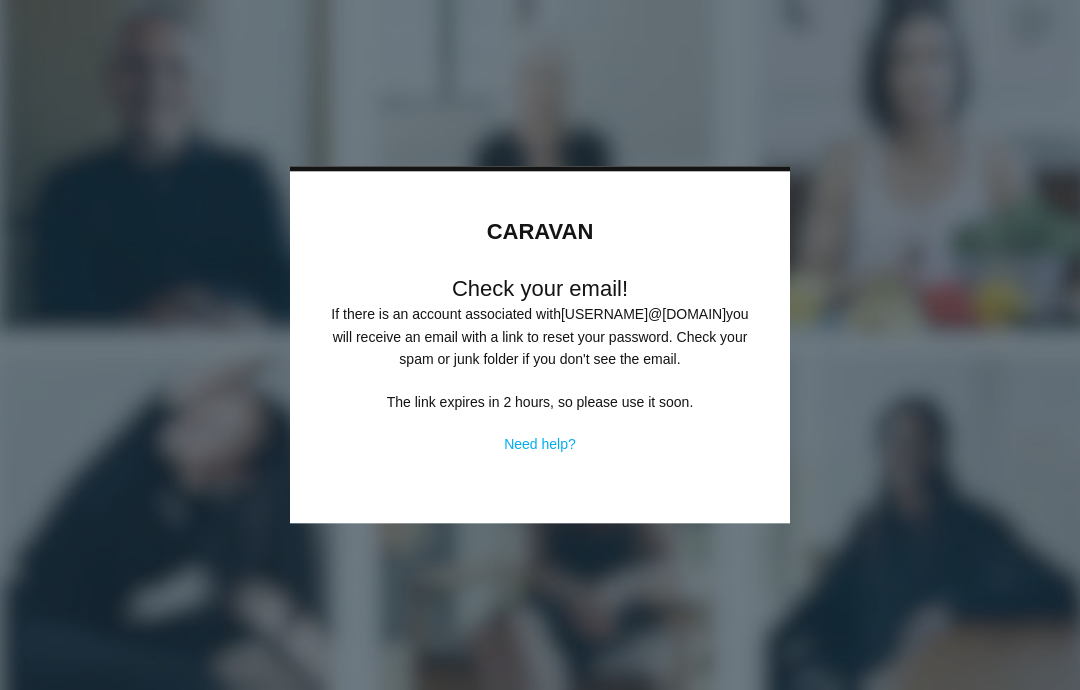 scroll, scrollTop: 0, scrollLeft: 0, axis: both 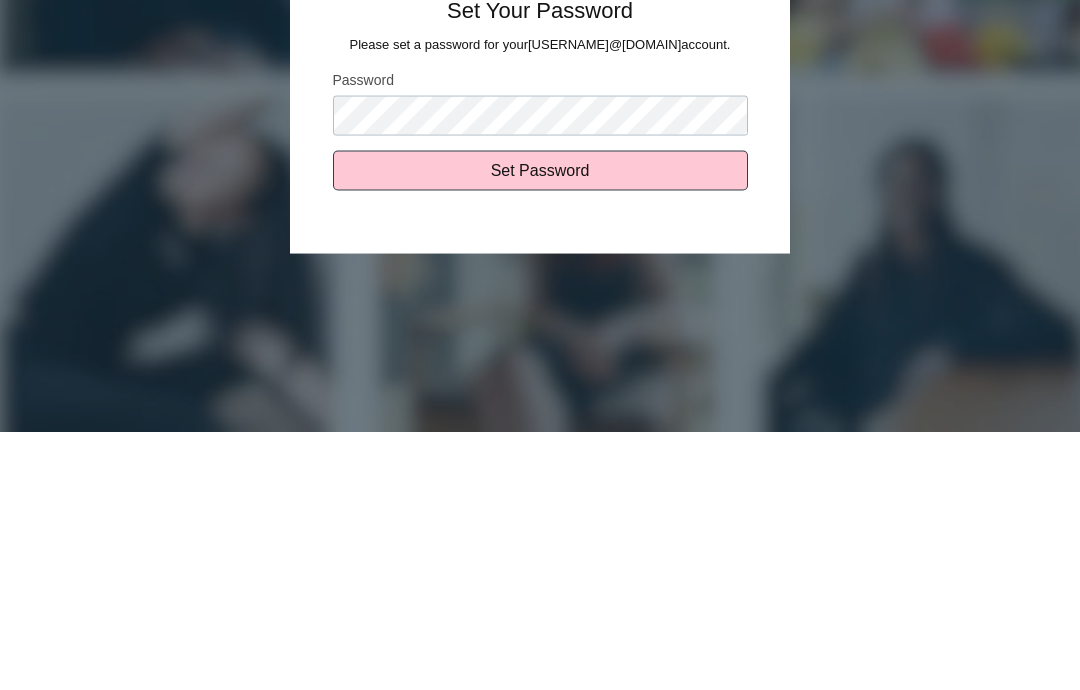 click on "Set Password" at bounding box center [540, 428] 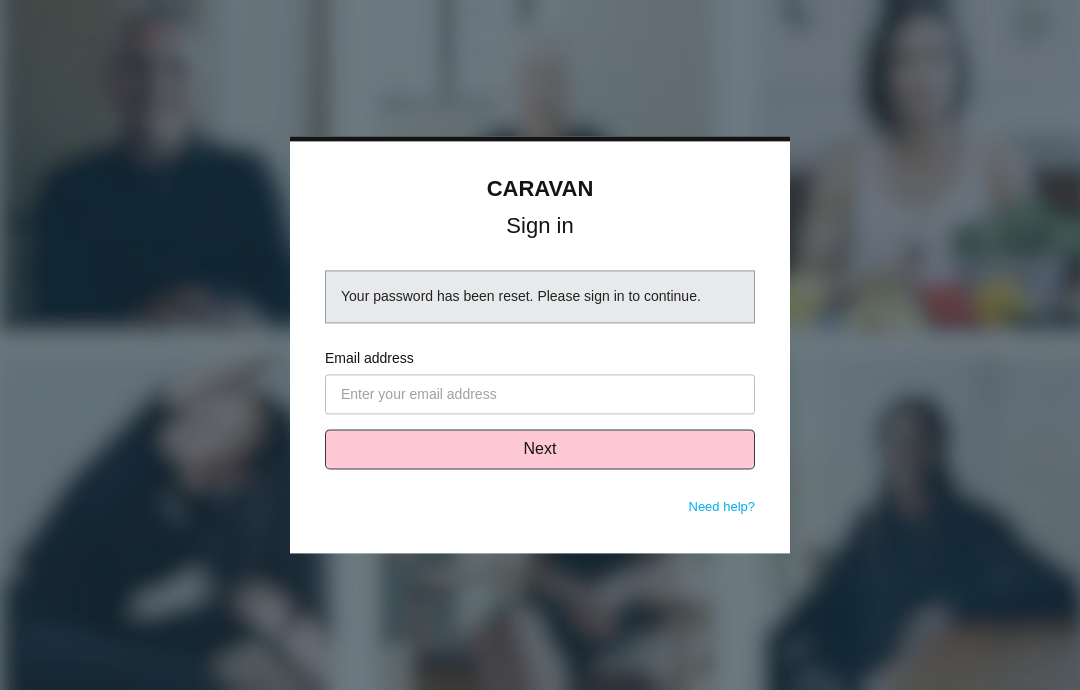 scroll, scrollTop: 0, scrollLeft: 0, axis: both 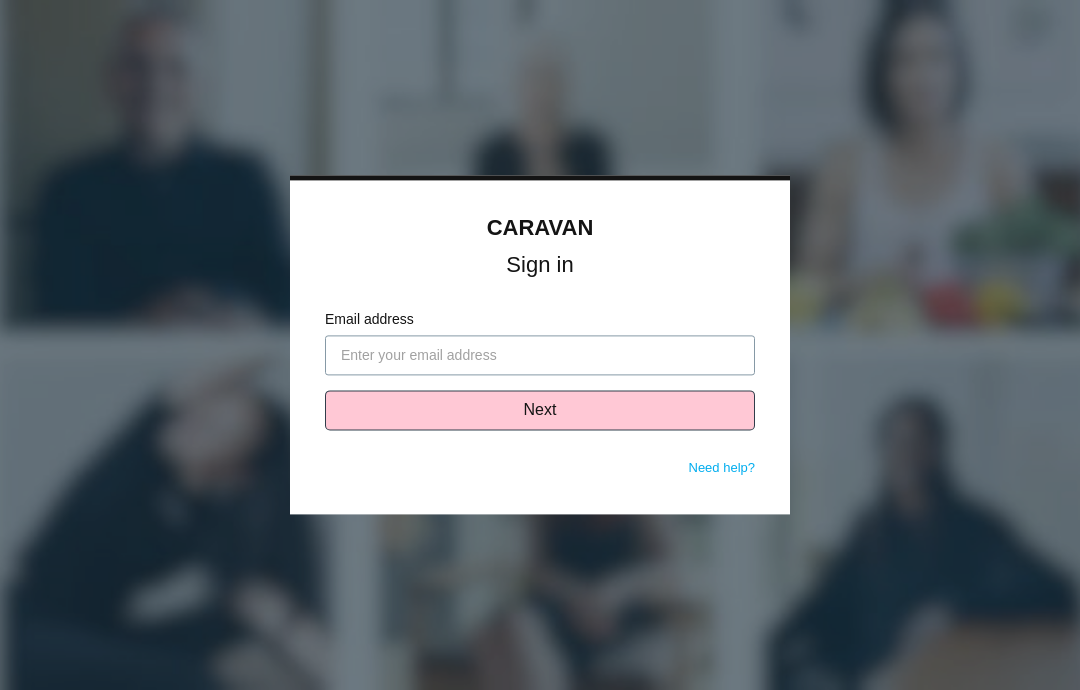 click on "Email address" at bounding box center [540, 356] 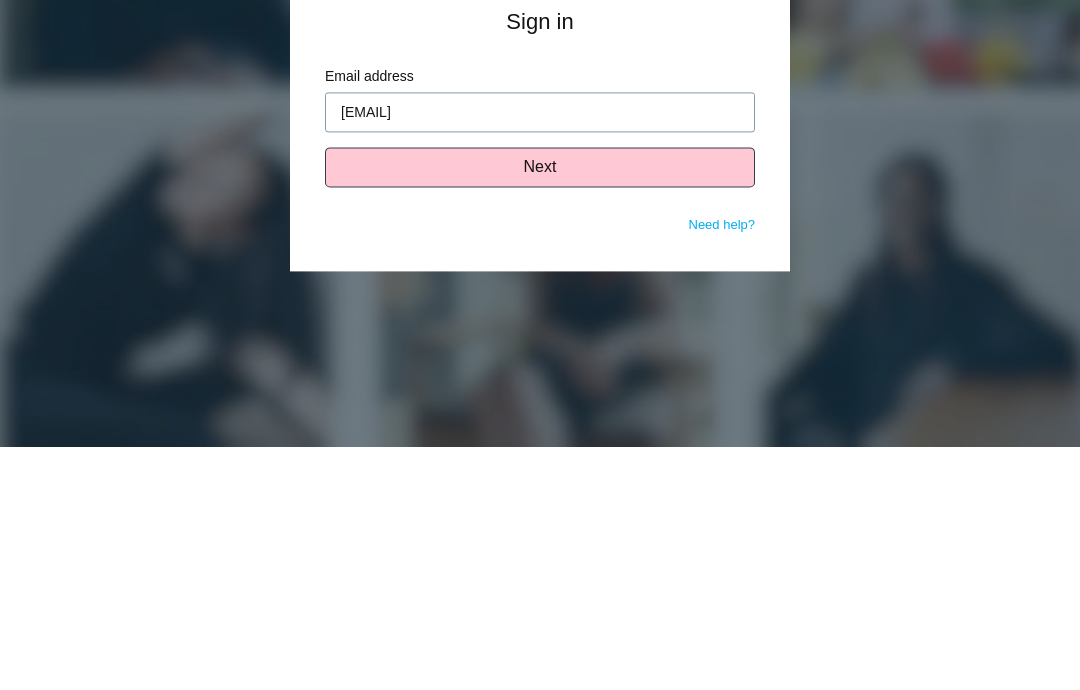 type on "[USERNAME]@example.com" 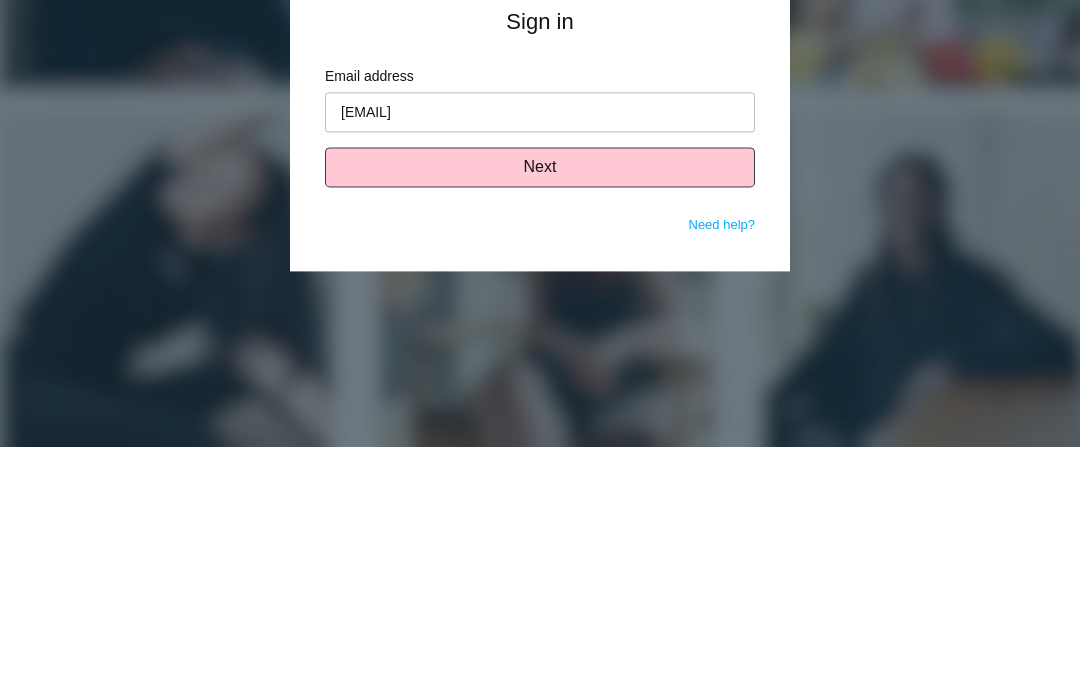 click on "Next" at bounding box center [540, 411] 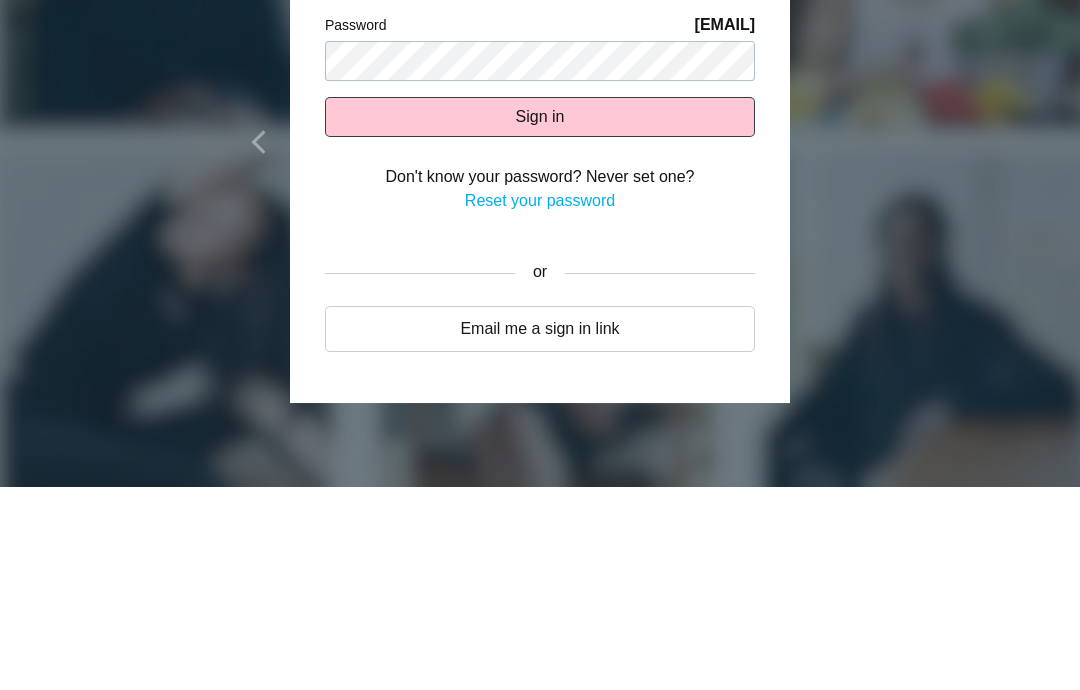 click on "Sign in" at bounding box center (540, 320) 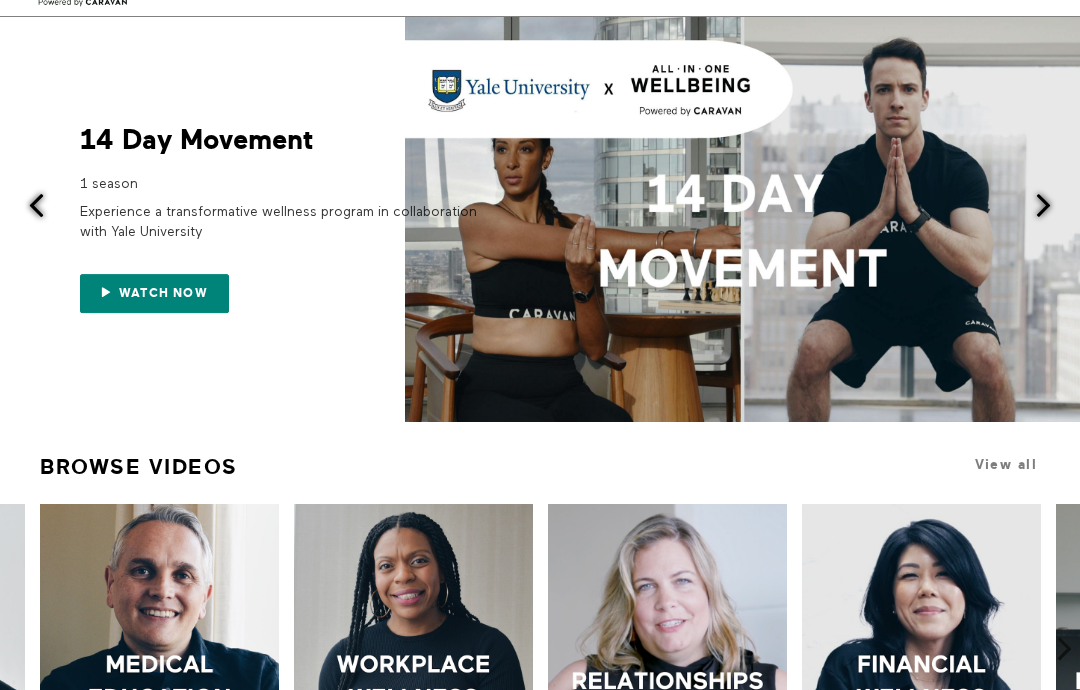 scroll, scrollTop: 0, scrollLeft: 0, axis: both 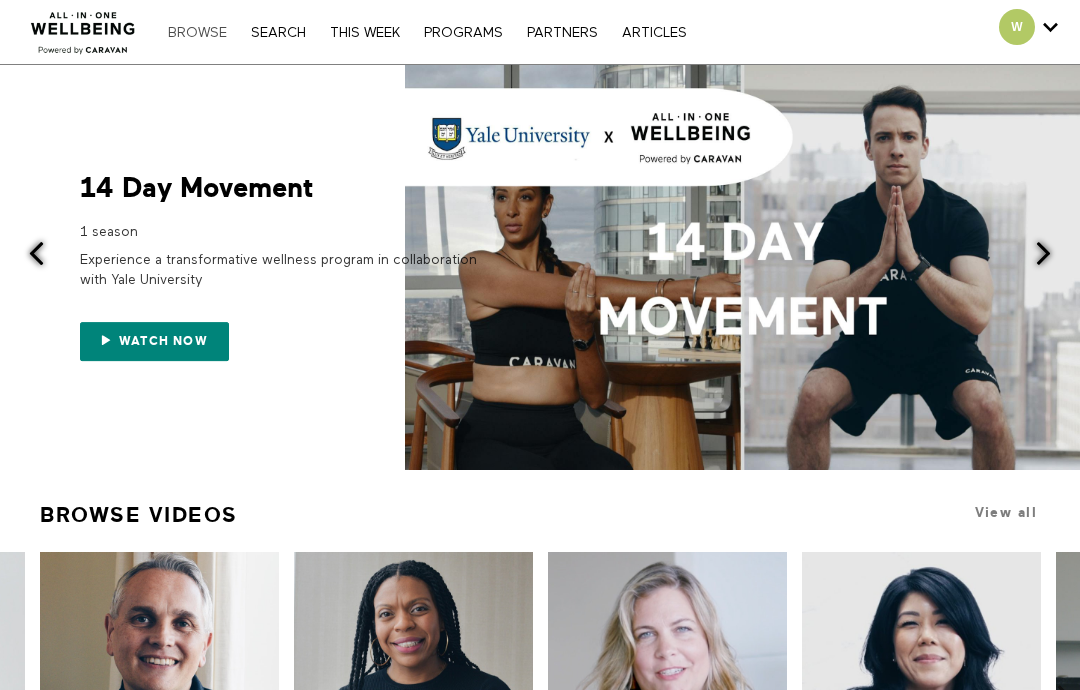 click on "Browse" at bounding box center [197, 33] 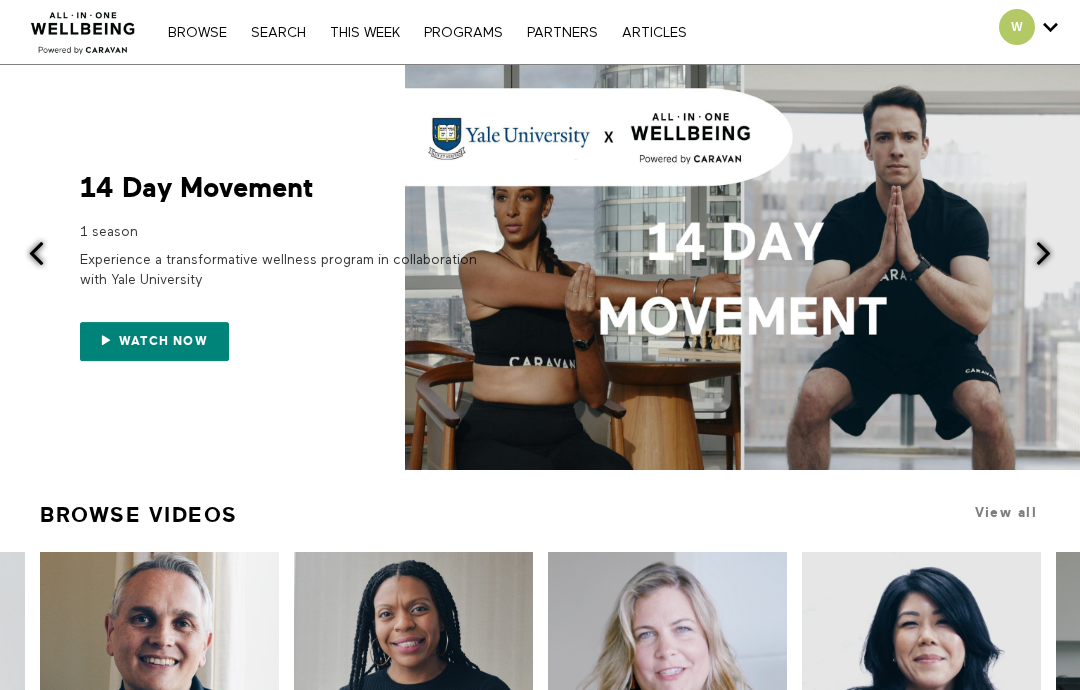 scroll, scrollTop: 0, scrollLeft: 0, axis: both 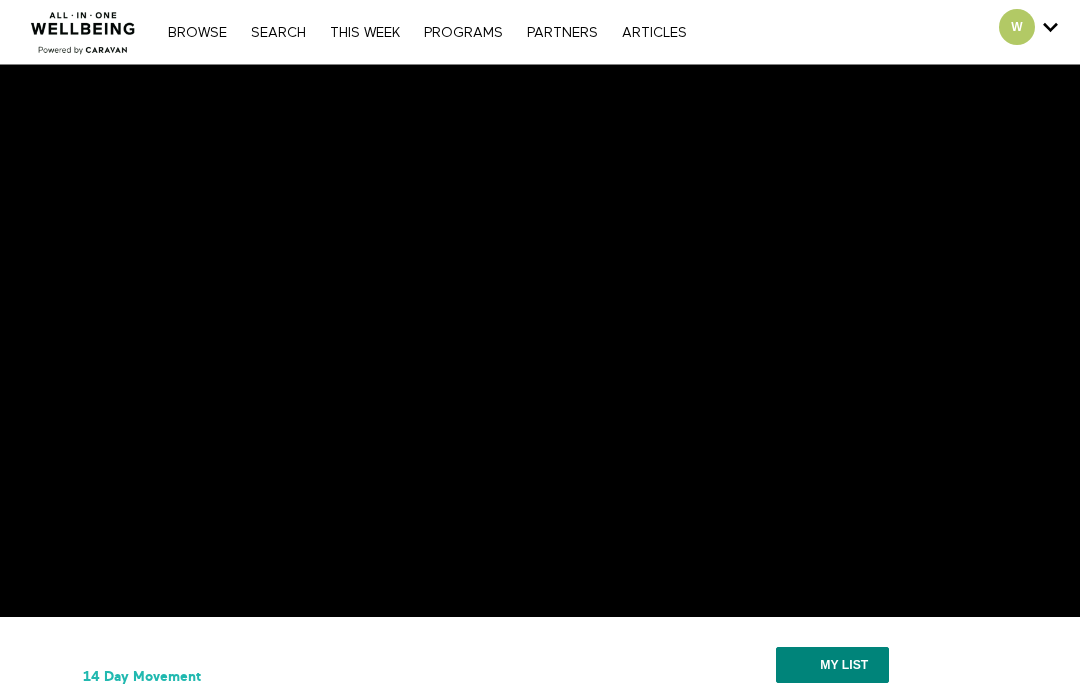 click on "14 Day Movement
10 Min Movement For Sleep
11m
Indulge in the soothing benefits of this gentle and calming nighttime routine, specifically designed to enhance relaxation and prepare your body and mind for a restful sleep. Through slow, rhythmic movements and gentle stretches, this sequence encourages the release of tension and invites a sense of tranquility to envelop you.
☑ Increased Lung Capacity
☑ Improved Respiration
☑ Enhanced Thoracic Flexibility
✎ Movement for Sleep FAQ
Q: How can movements for sleep improve sleep quality?
***This program is in collaboration with Yale University for the purpose of a clinical trial.***
Show more Show less
My list" at bounding box center [540, 990] 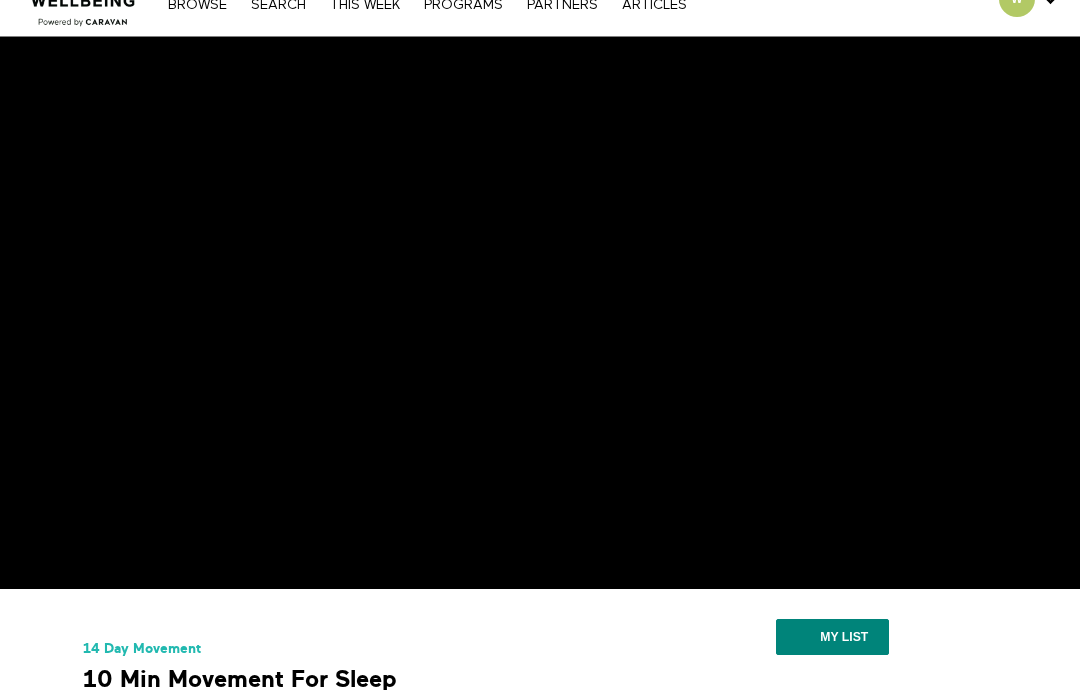 click on "14 Day Movement
10 Min Movement For Sleep
11m
Indulge in the soothing benefits of this gentle and calming nighttime routine, specifically designed to enhance relaxation and prepare your body and mind for a restful sleep. Through slow, rhythmic movements and gentle stretches, this sequence encourages the release of tension and invites a sense of tranquility to envelop you.
☑ Increased Lung Capacity
☑ Improved Respiration
☑ Enhanced Thoracic Flexibility
✎ Movement for Sleep FAQ
Q: How can movements for sleep improve sleep quality?
***This program is in collaboration with Yale University for the purpose of a clinical trial.***
Show more Show less
My list" at bounding box center [540, 962] 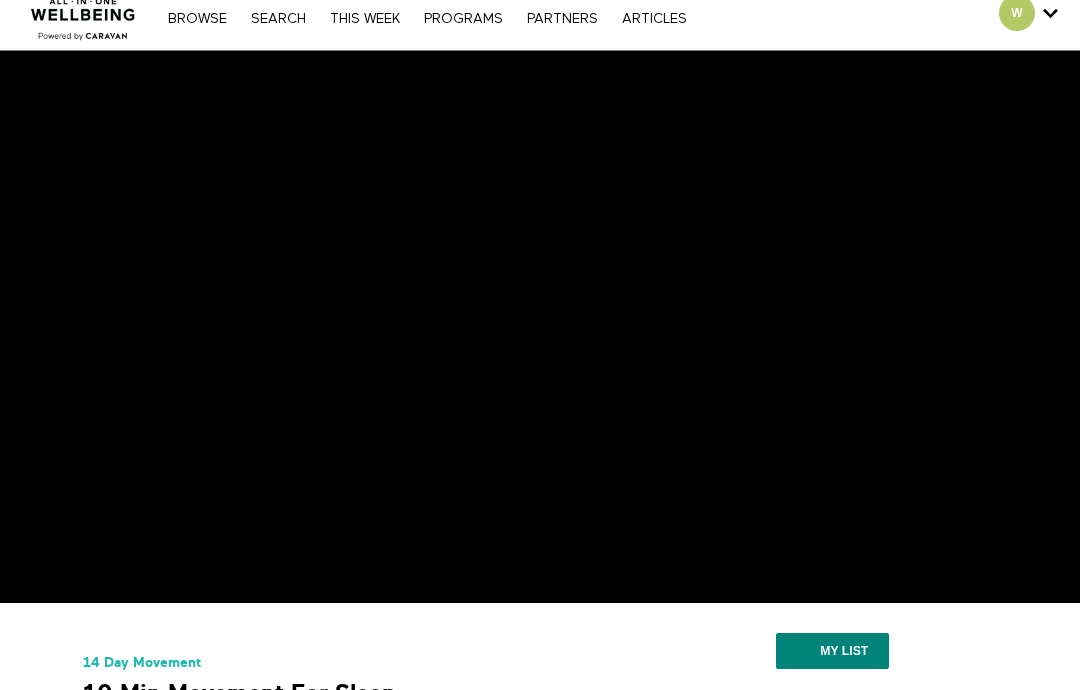 scroll, scrollTop: 0, scrollLeft: 0, axis: both 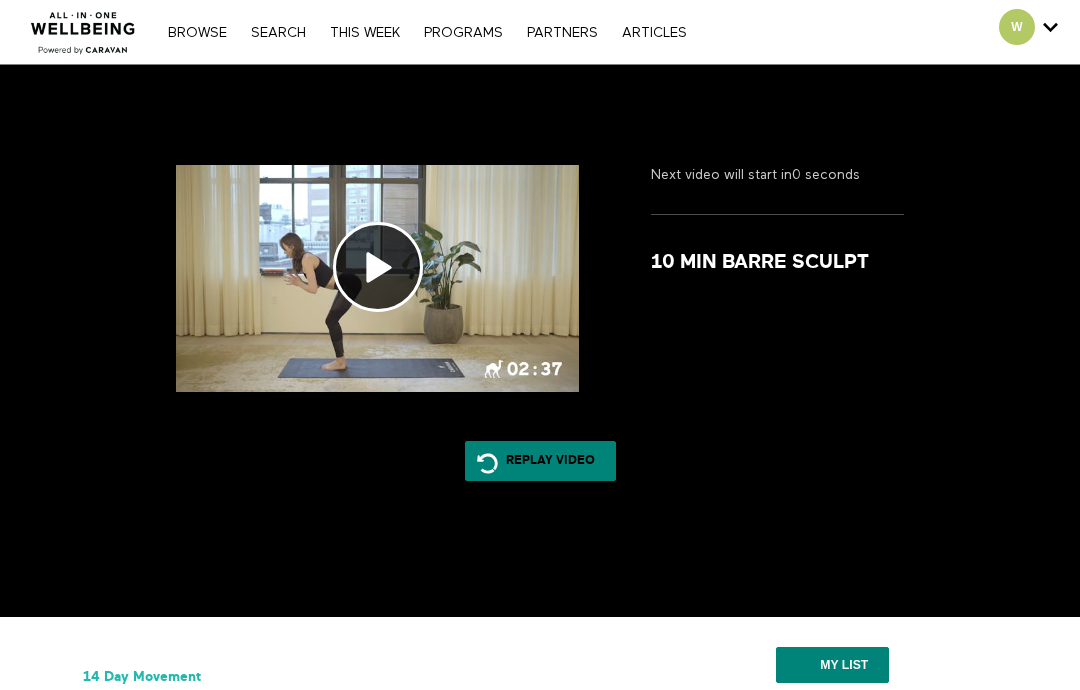 click on "Next video will start in  0 seconds
10 Min Barre Sculpt
By incorporating elements of ballet, such as graceful movements and controlled holds, this workout engages multiple muscle groups, including the co...
Replay Video" at bounding box center [540, 323] 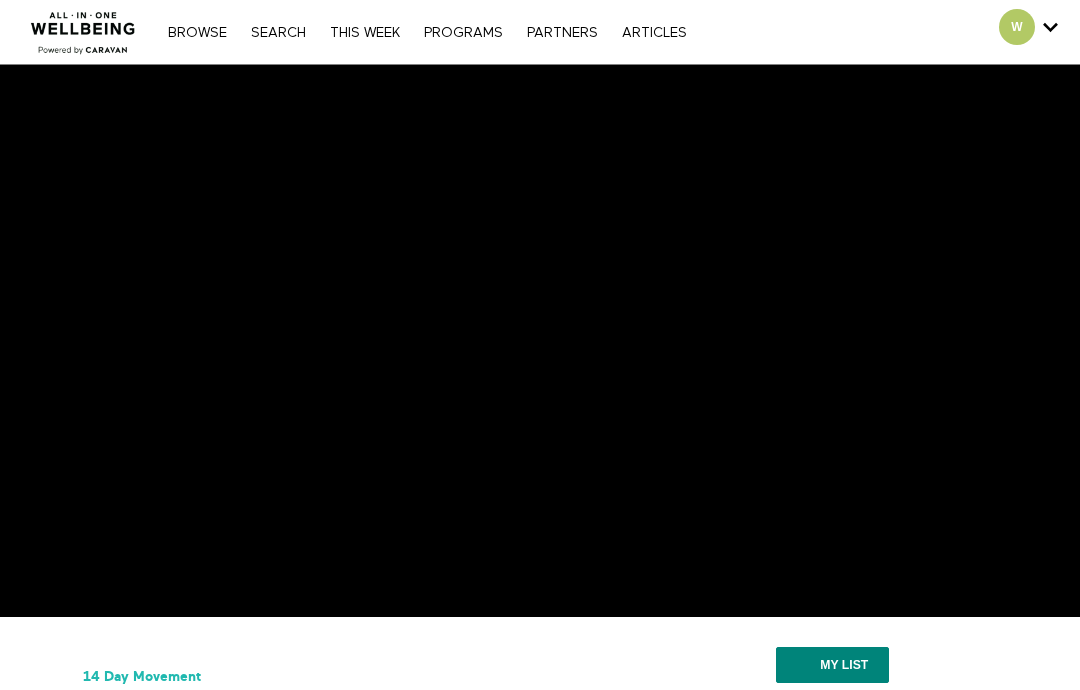 scroll, scrollTop: 0, scrollLeft: 0, axis: both 